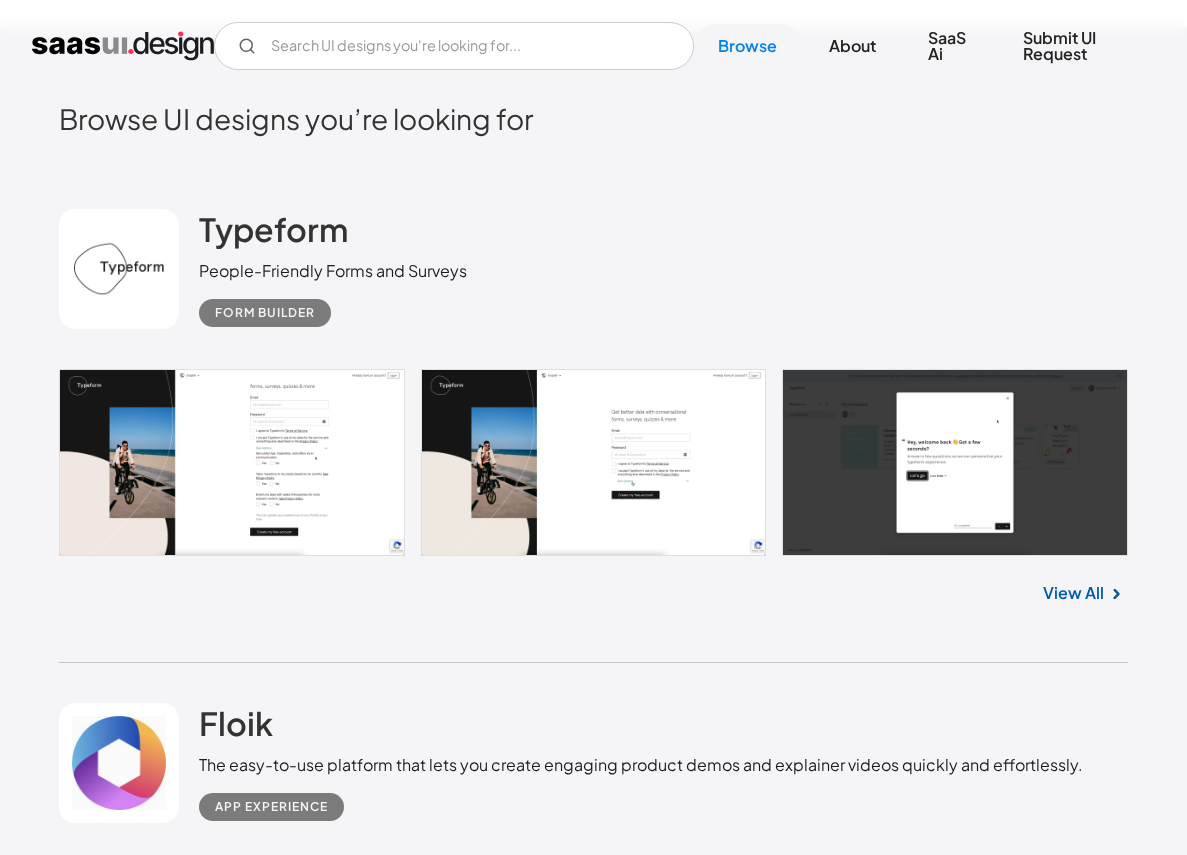 scroll, scrollTop: 0, scrollLeft: 0, axis: both 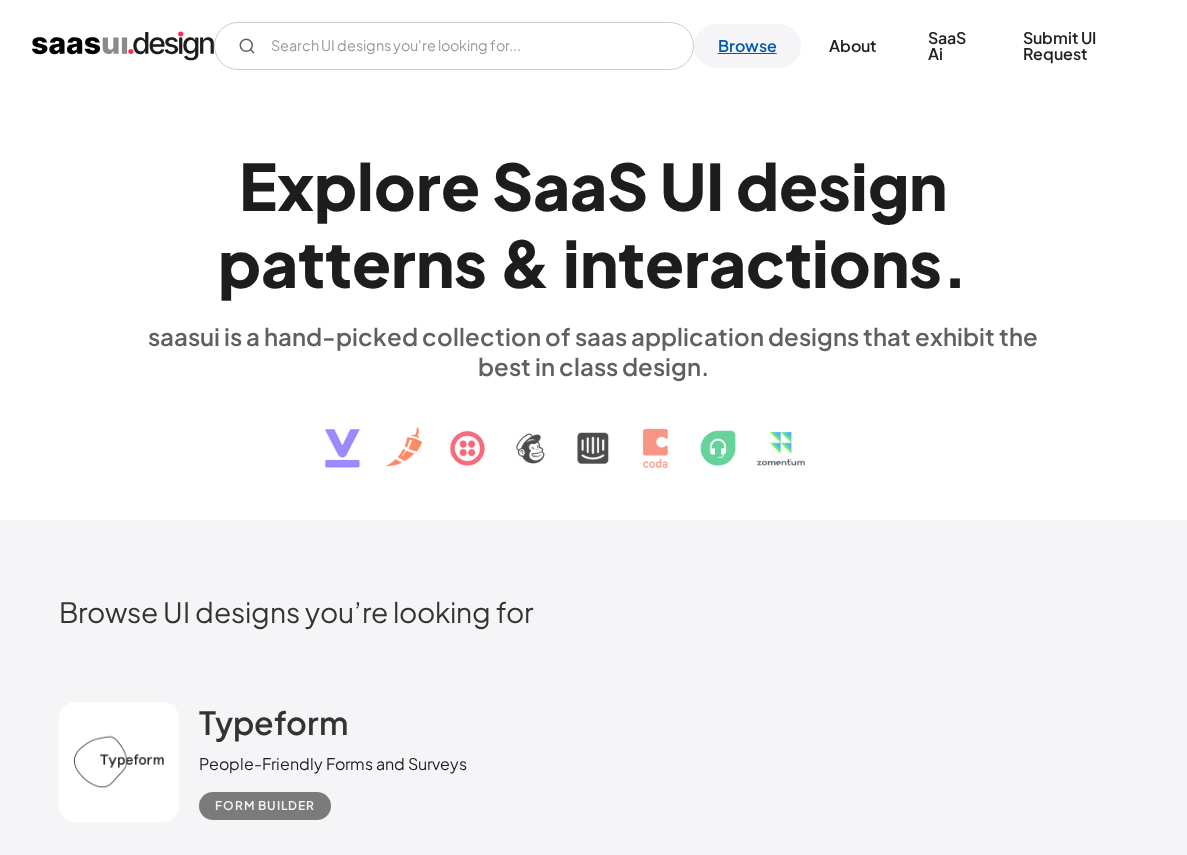 click on "Browse" at bounding box center [747, 46] 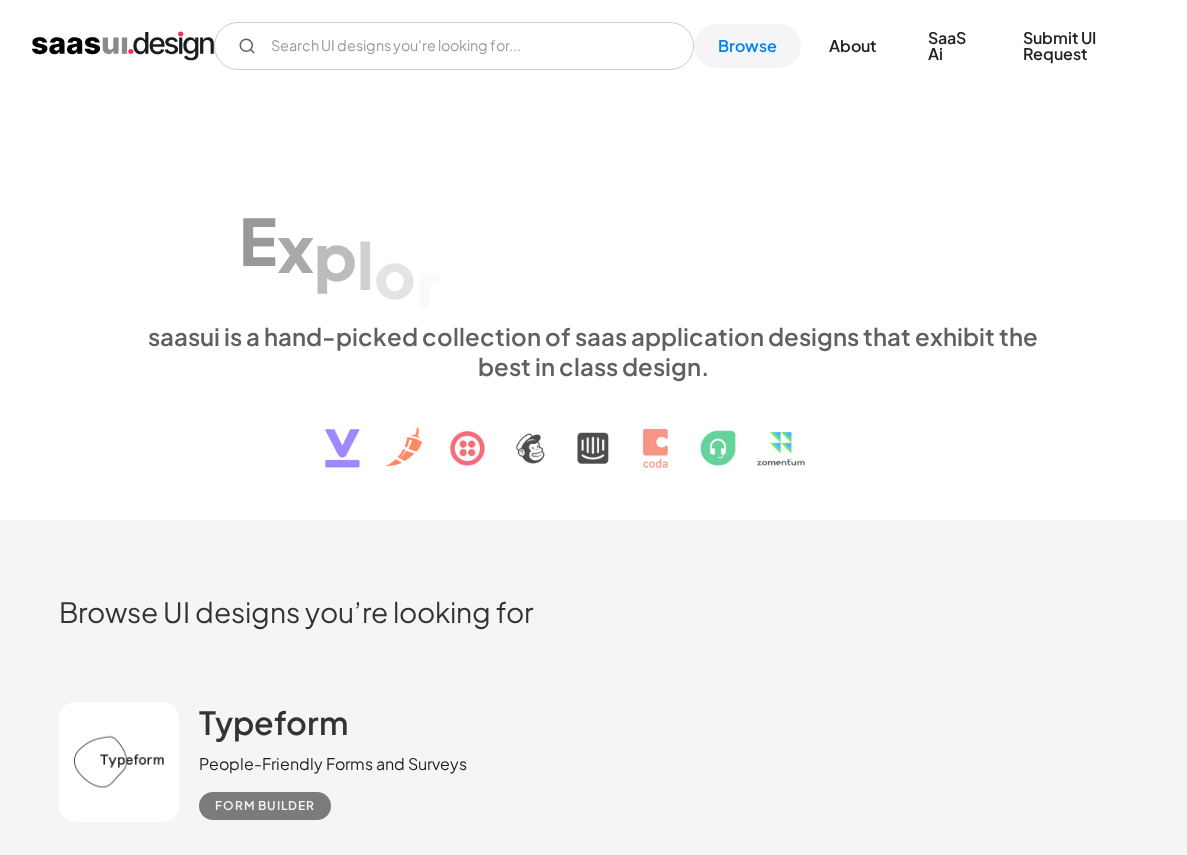 scroll, scrollTop: 0, scrollLeft: 0, axis: both 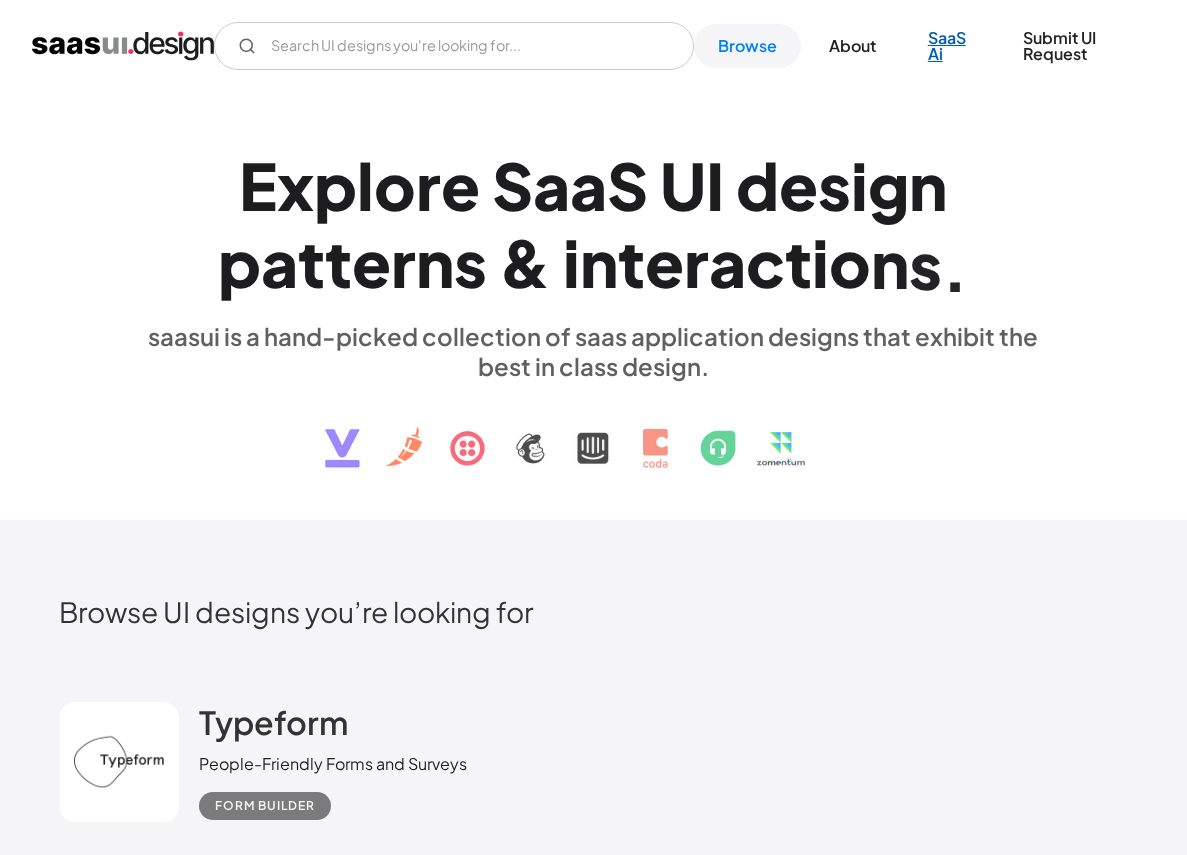 click on "SaaS Ai" at bounding box center (949, 46) 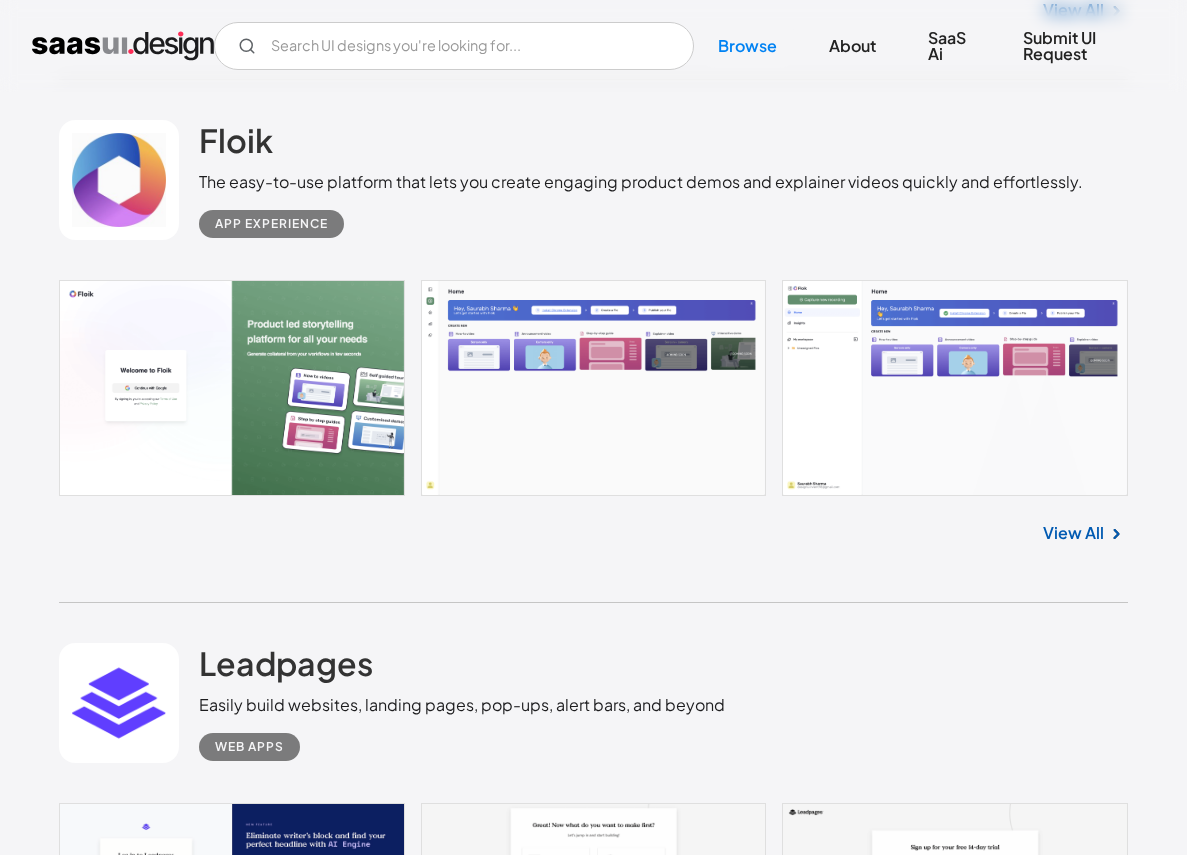 scroll, scrollTop: 0, scrollLeft: 0, axis: both 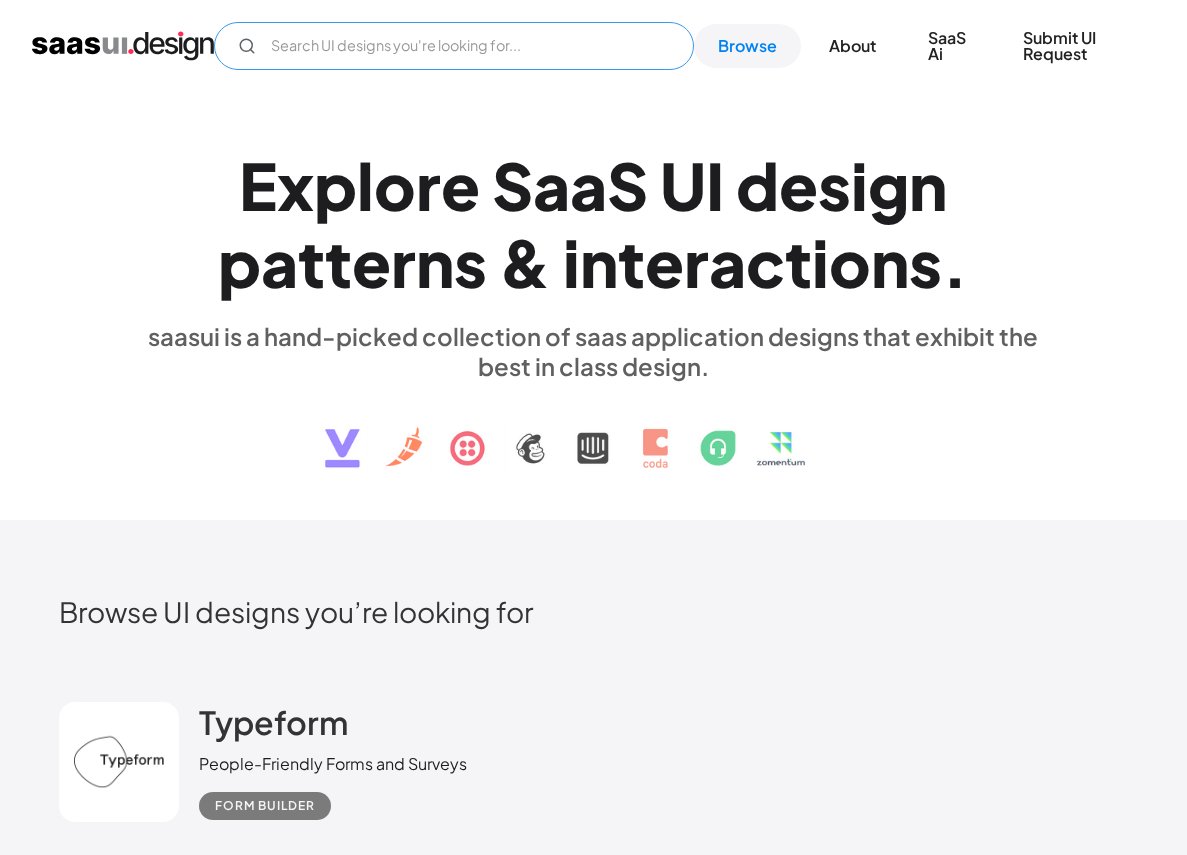 click at bounding box center (454, 46) 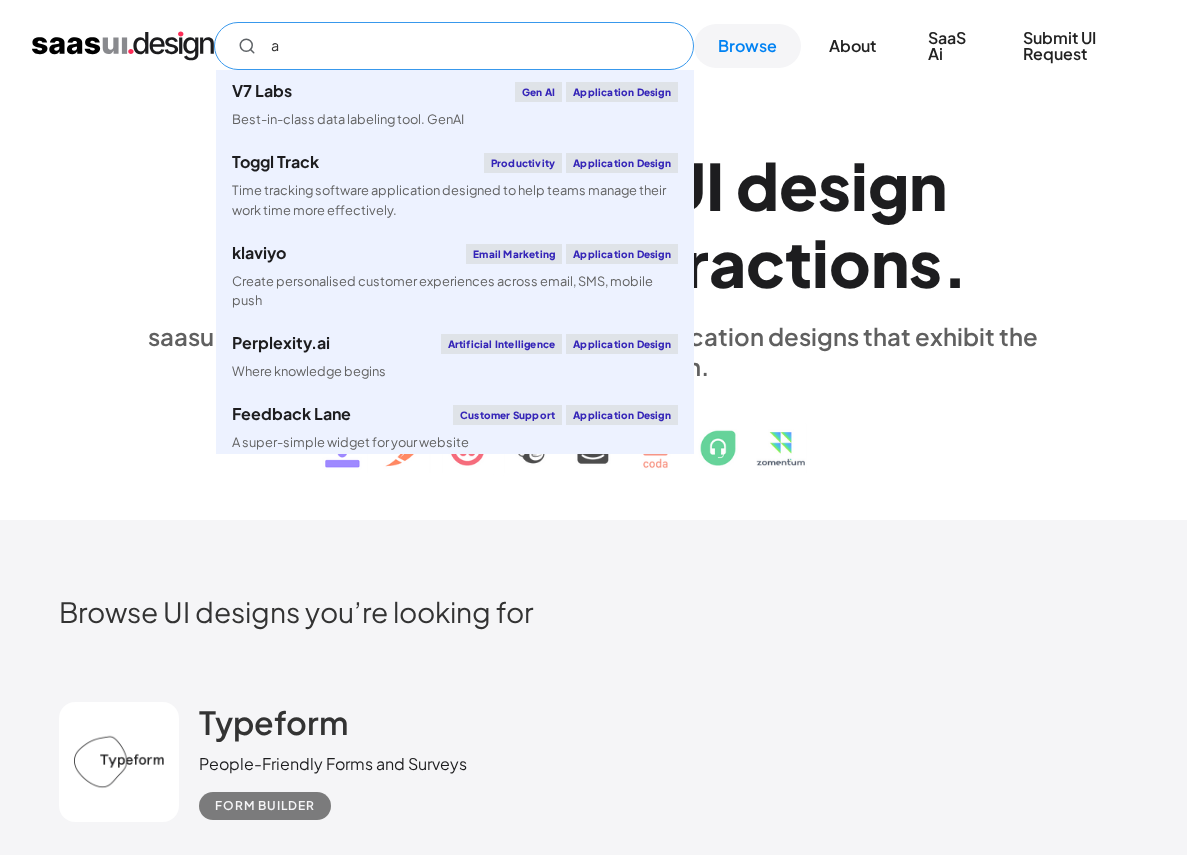 type on "ai" 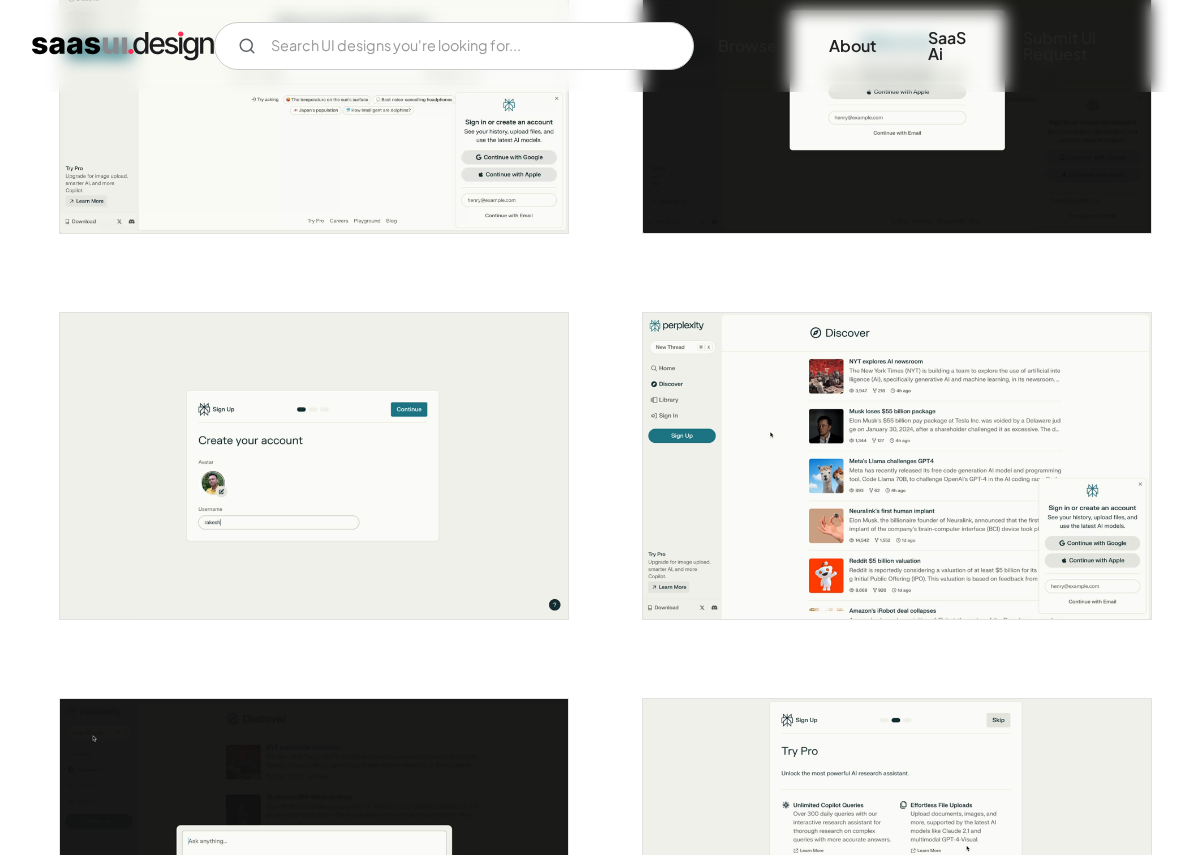 scroll, scrollTop: 0, scrollLeft: 0, axis: both 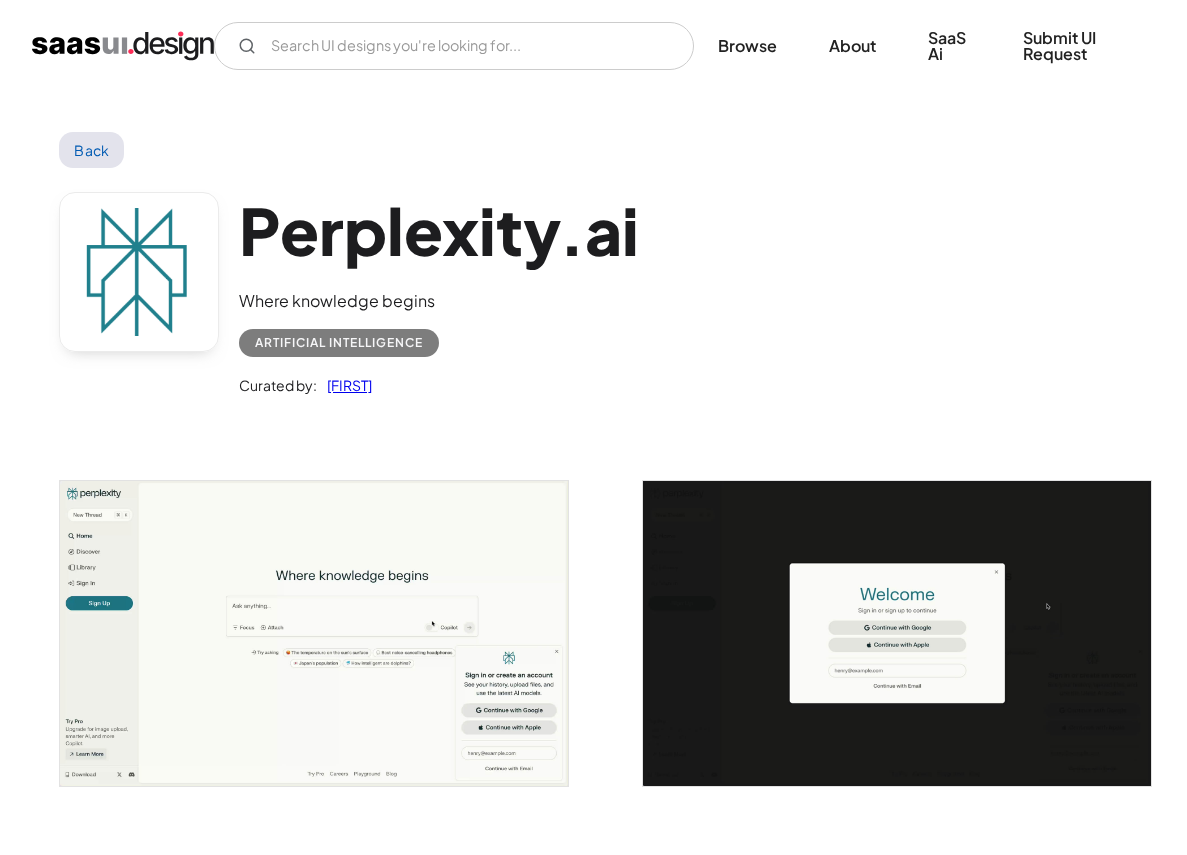 click on "Back" at bounding box center [91, 150] 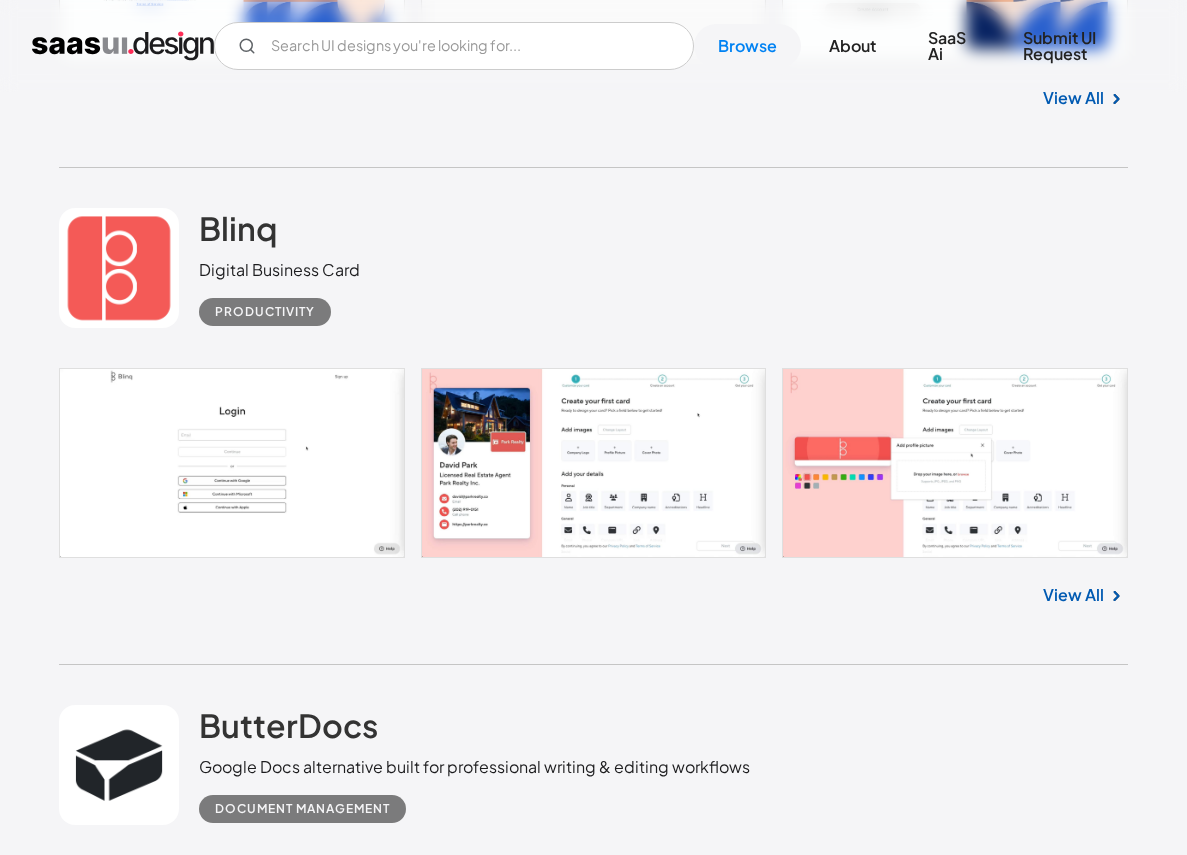 scroll, scrollTop: 0, scrollLeft: 0, axis: both 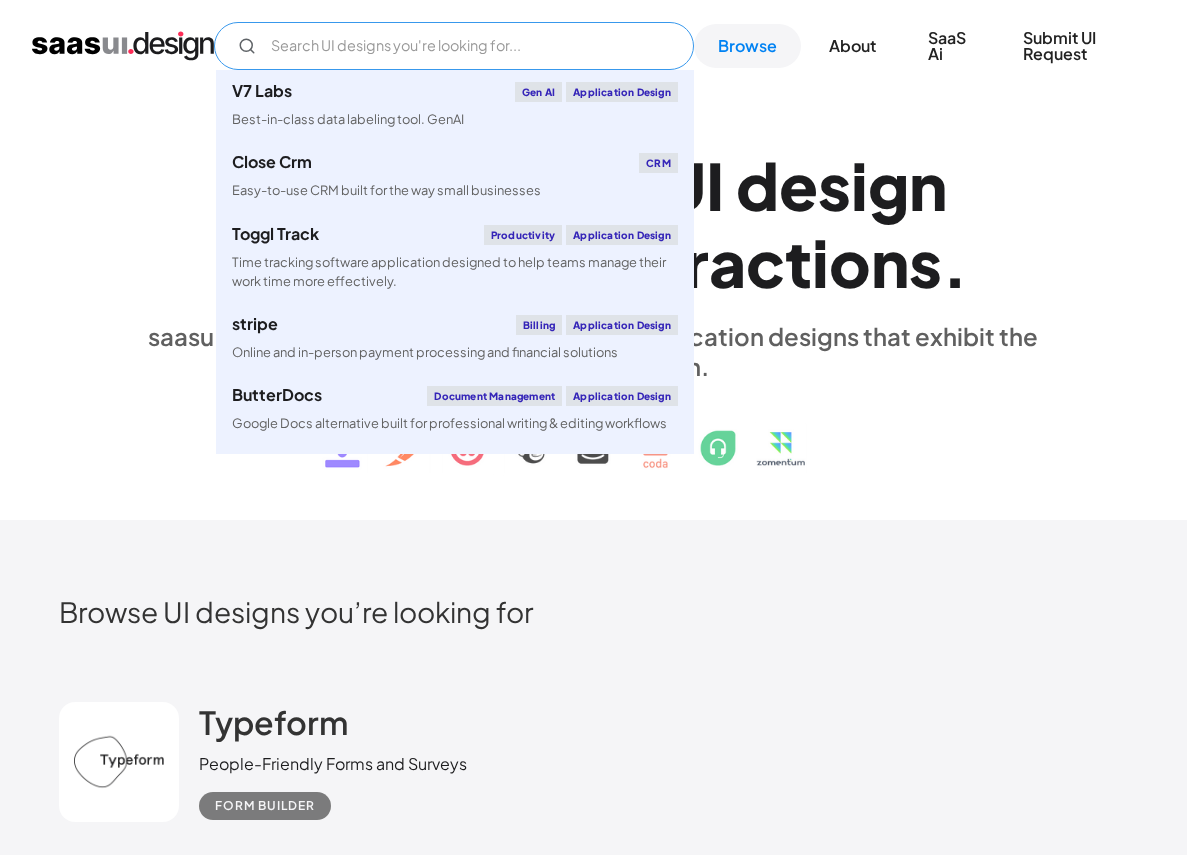 click at bounding box center (454, 46) 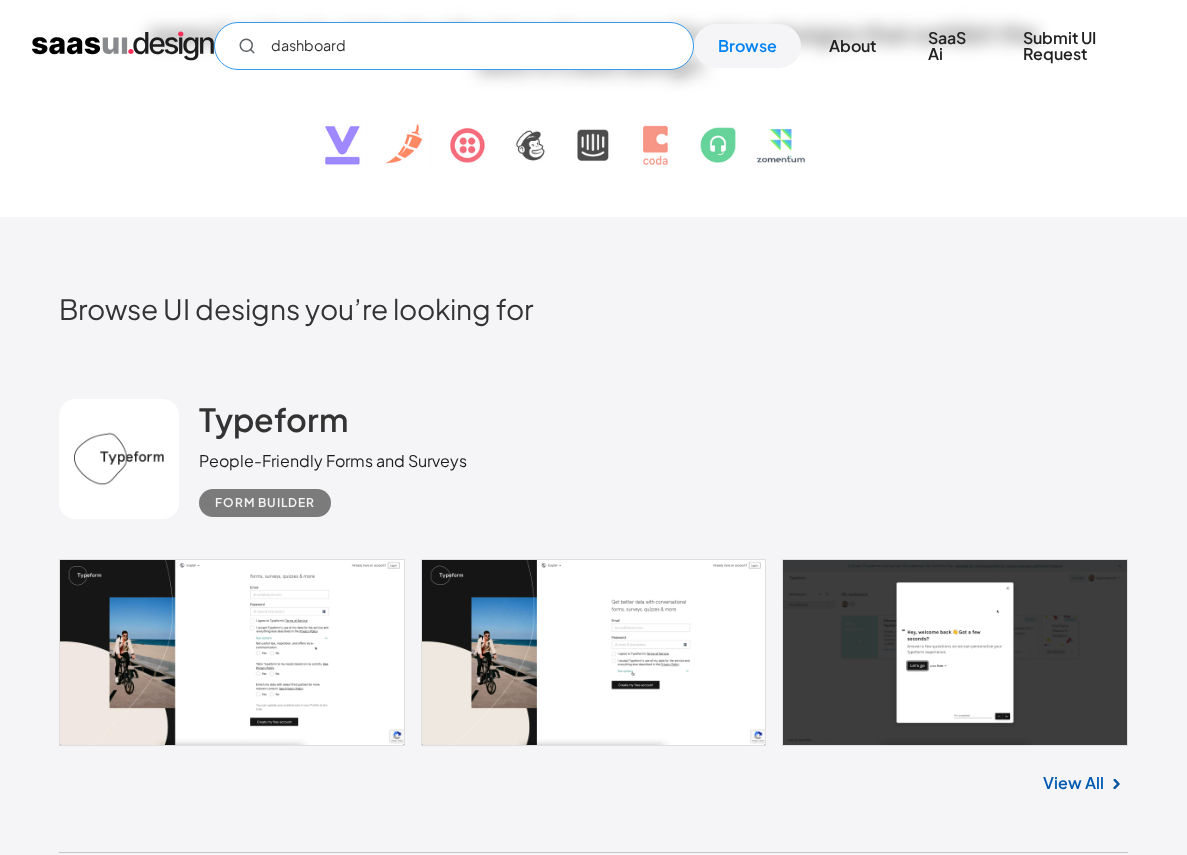 scroll, scrollTop: 0, scrollLeft: 0, axis: both 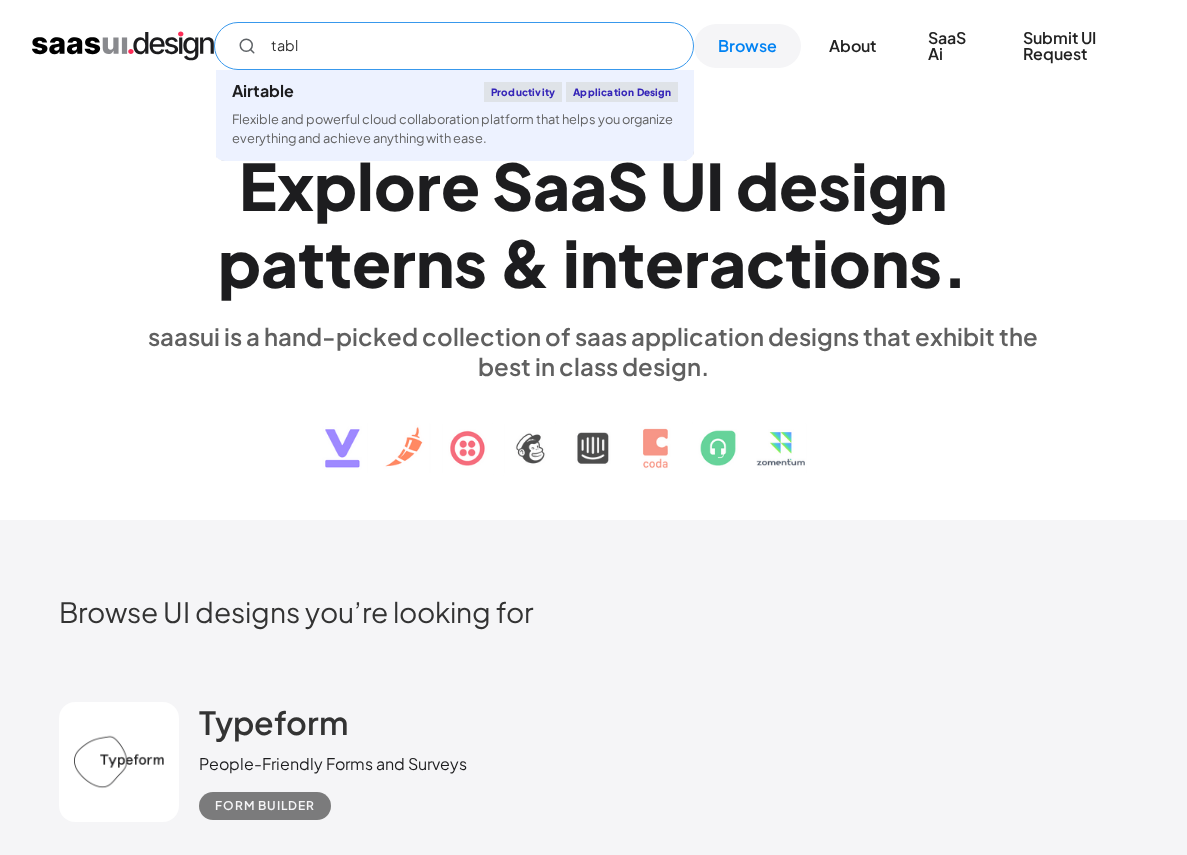 type on "table" 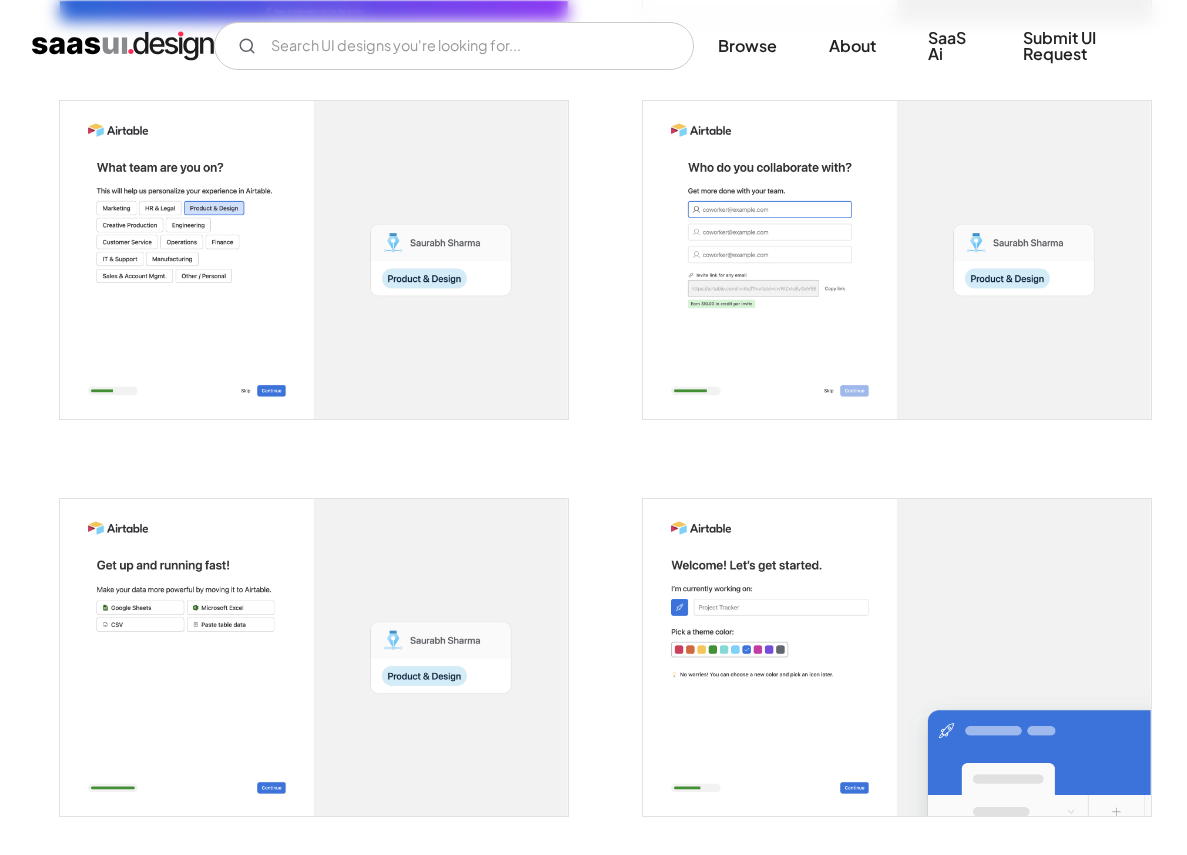 scroll, scrollTop: 0, scrollLeft: 0, axis: both 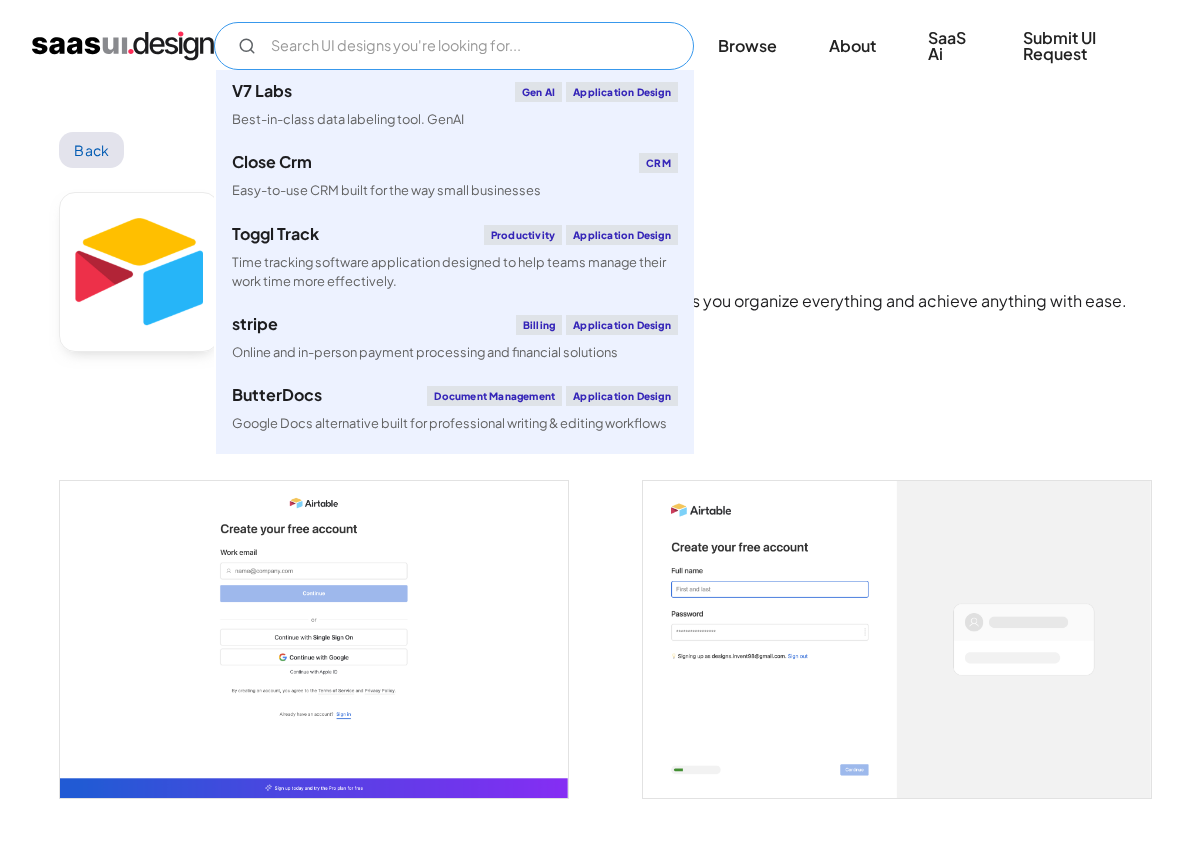 click at bounding box center (454, 46) 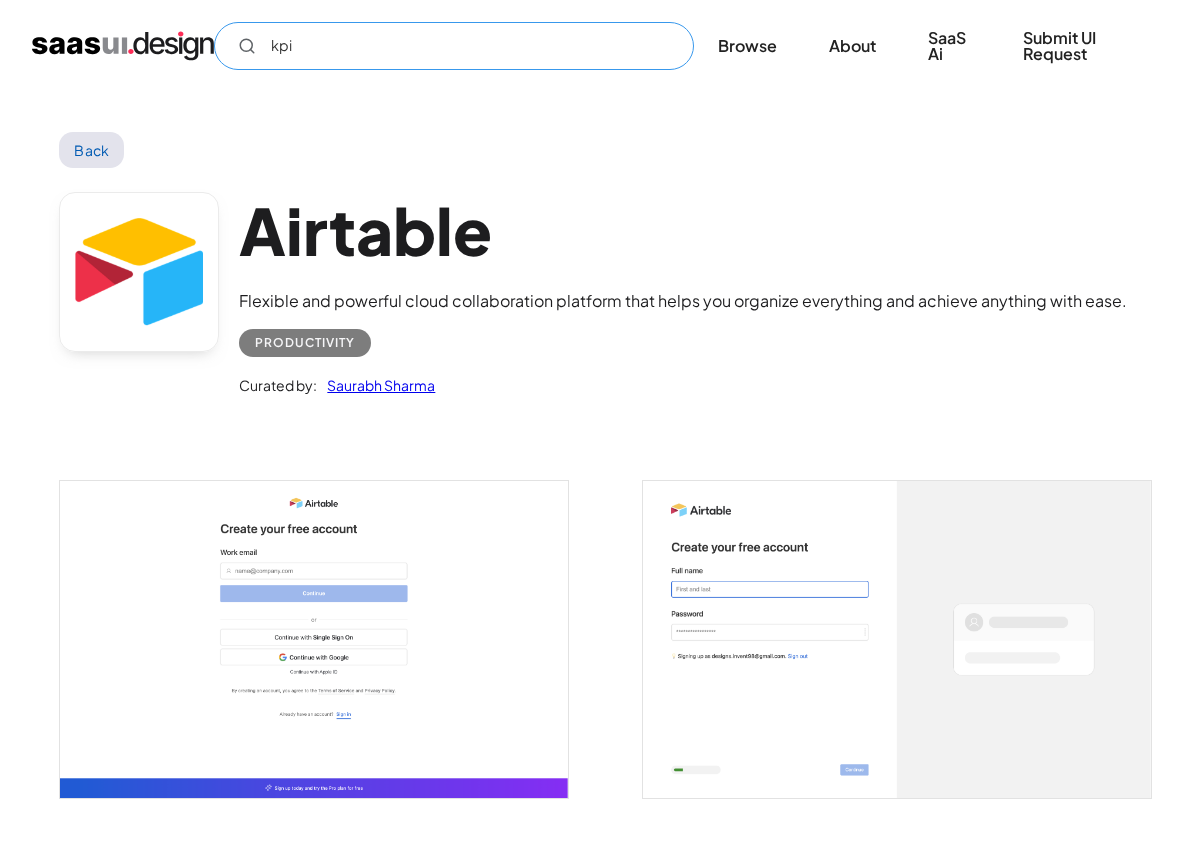 click on "kpi" at bounding box center (454, 46) 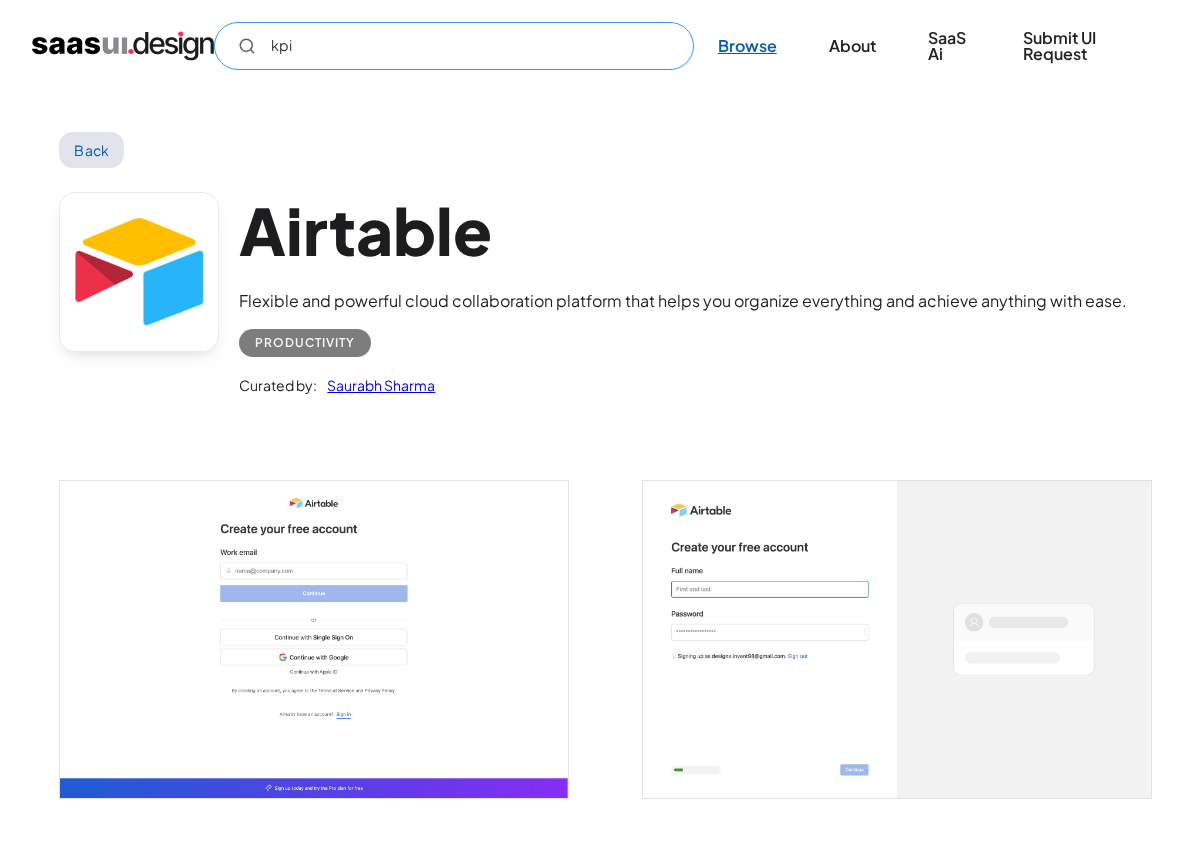 type on "kpi" 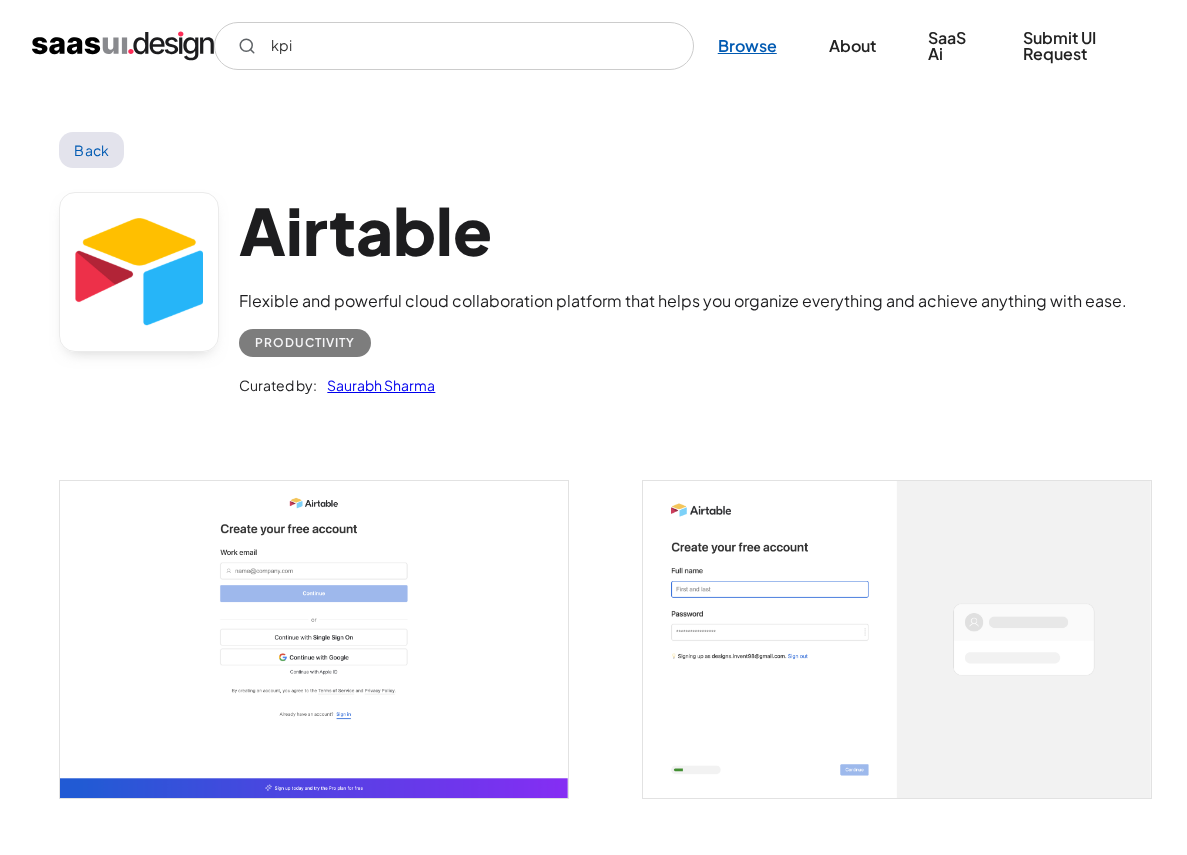 click on "Browse" at bounding box center (747, 46) 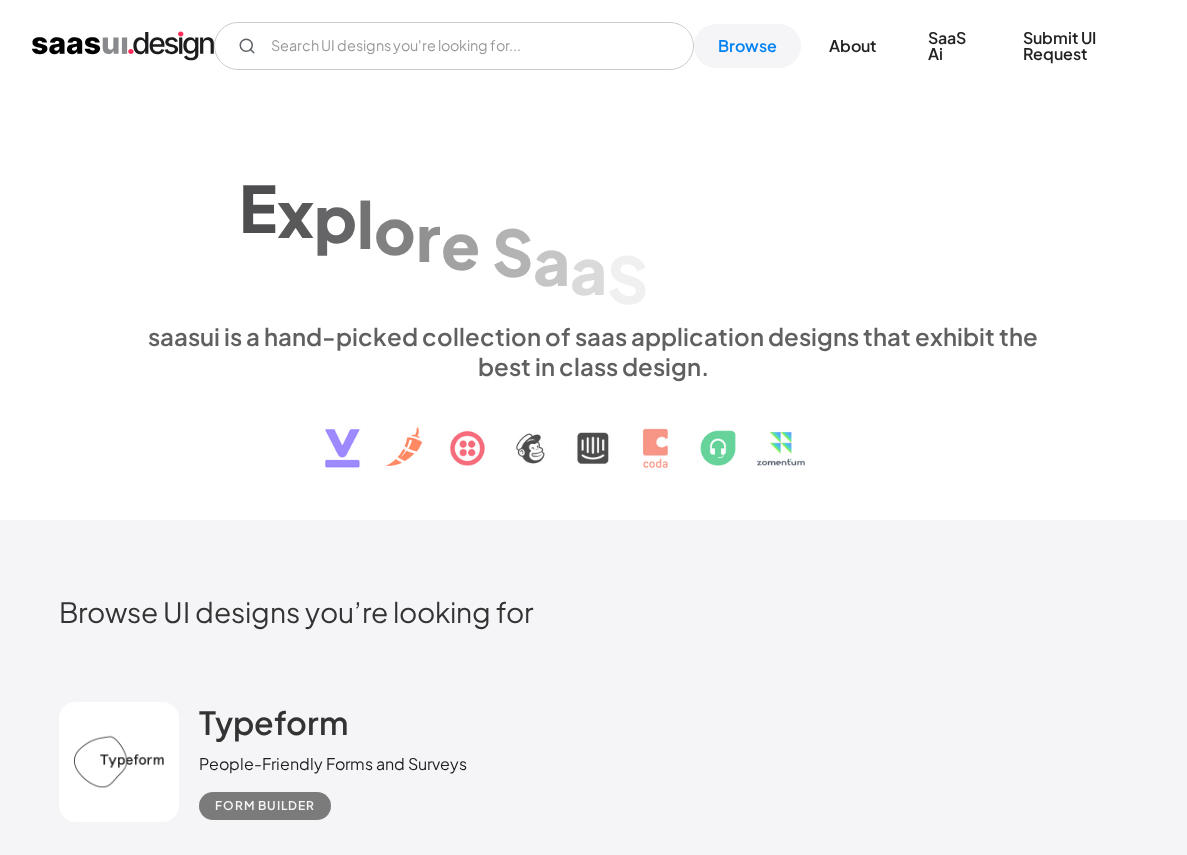 scroll, scrollTop: 0, scrollLeft: 0, axis: both 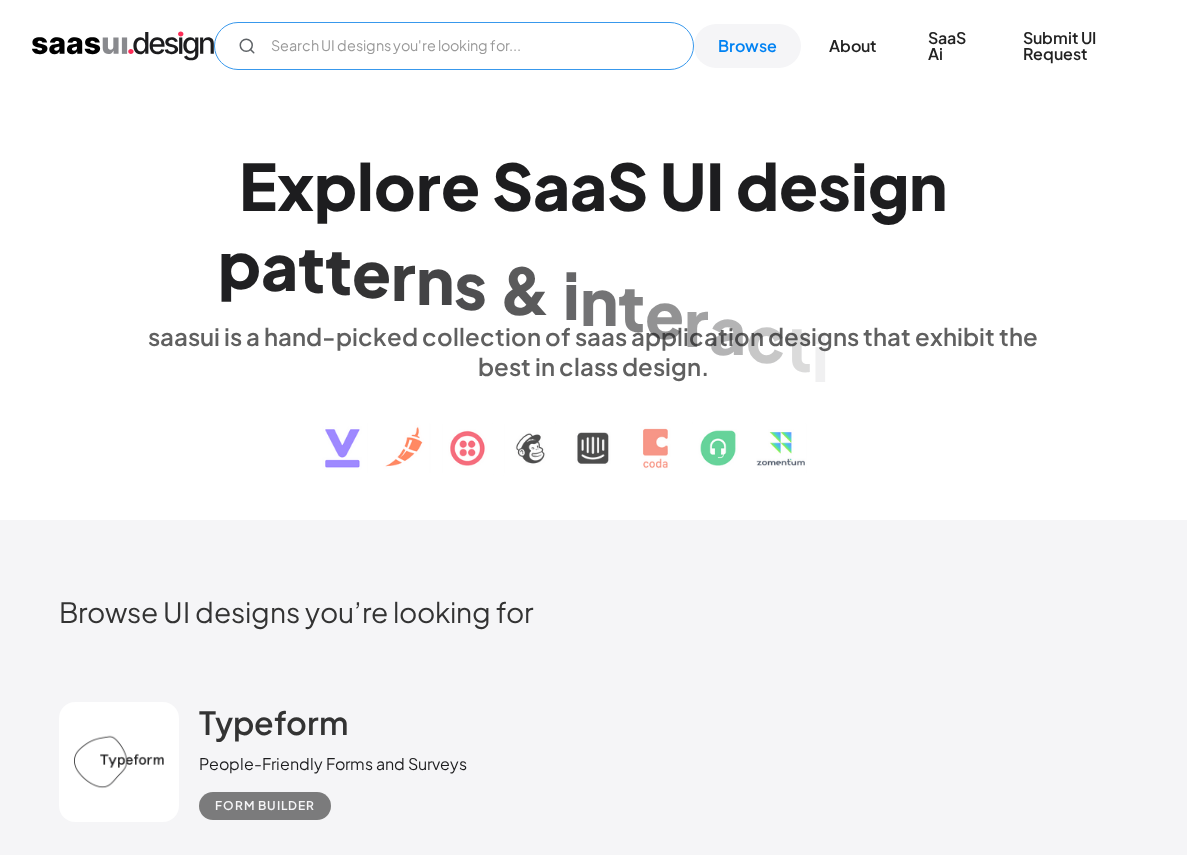 click at bounding box center (454, 46) 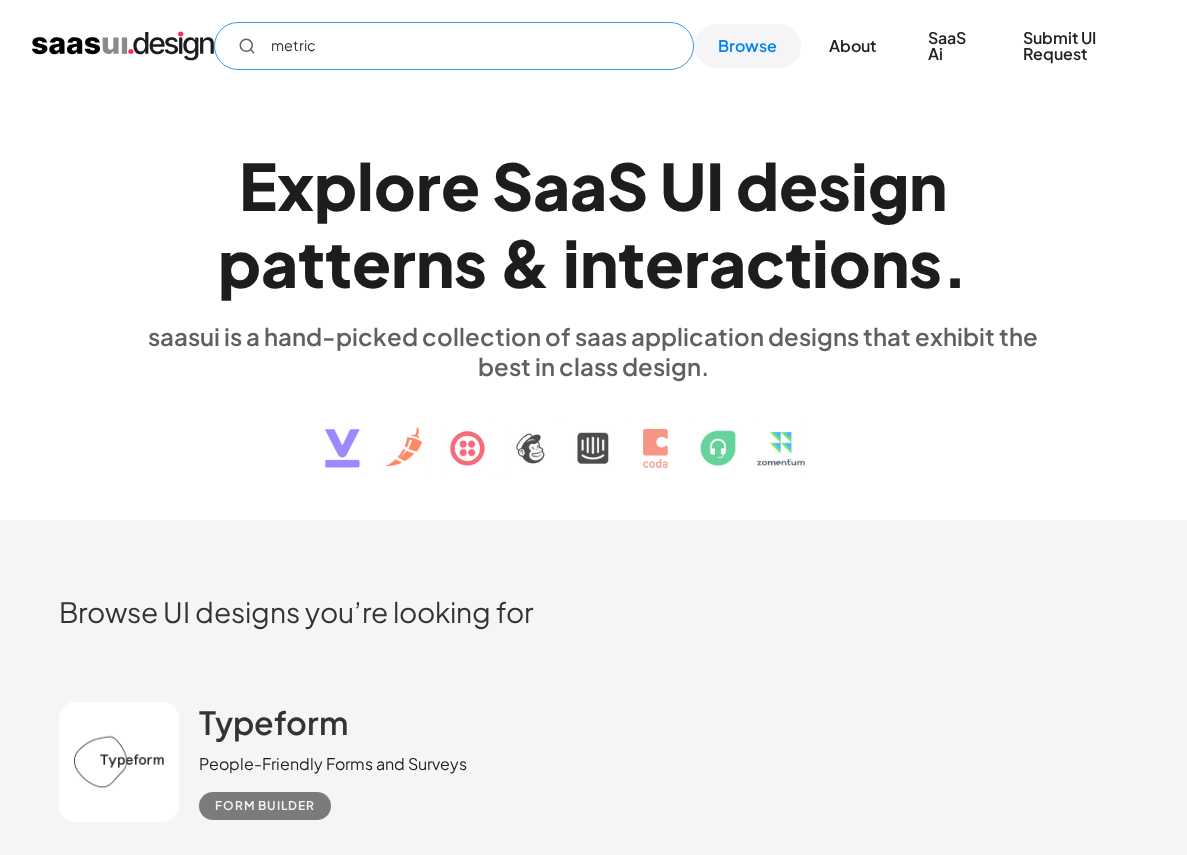 type on "metric" 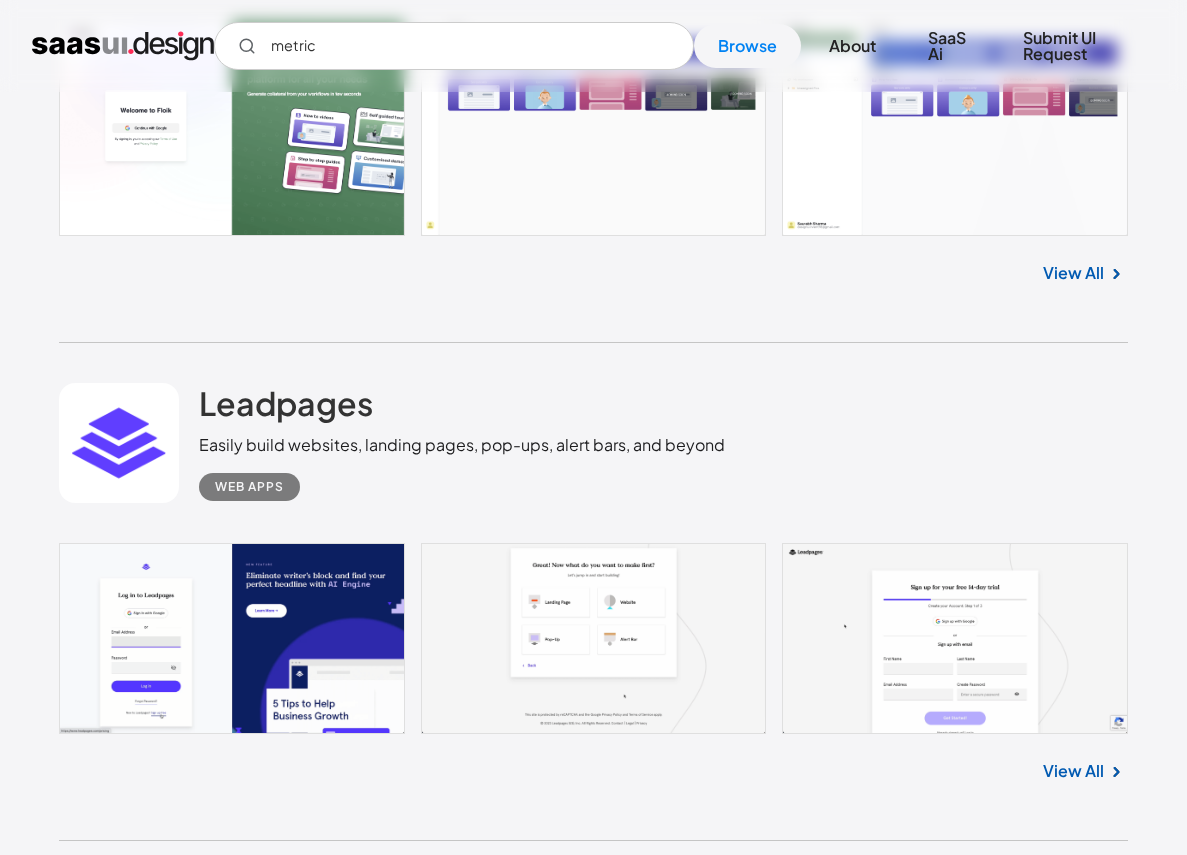 scroll, scrollTop: 1557, scrollLeft: 0, axis: vertical 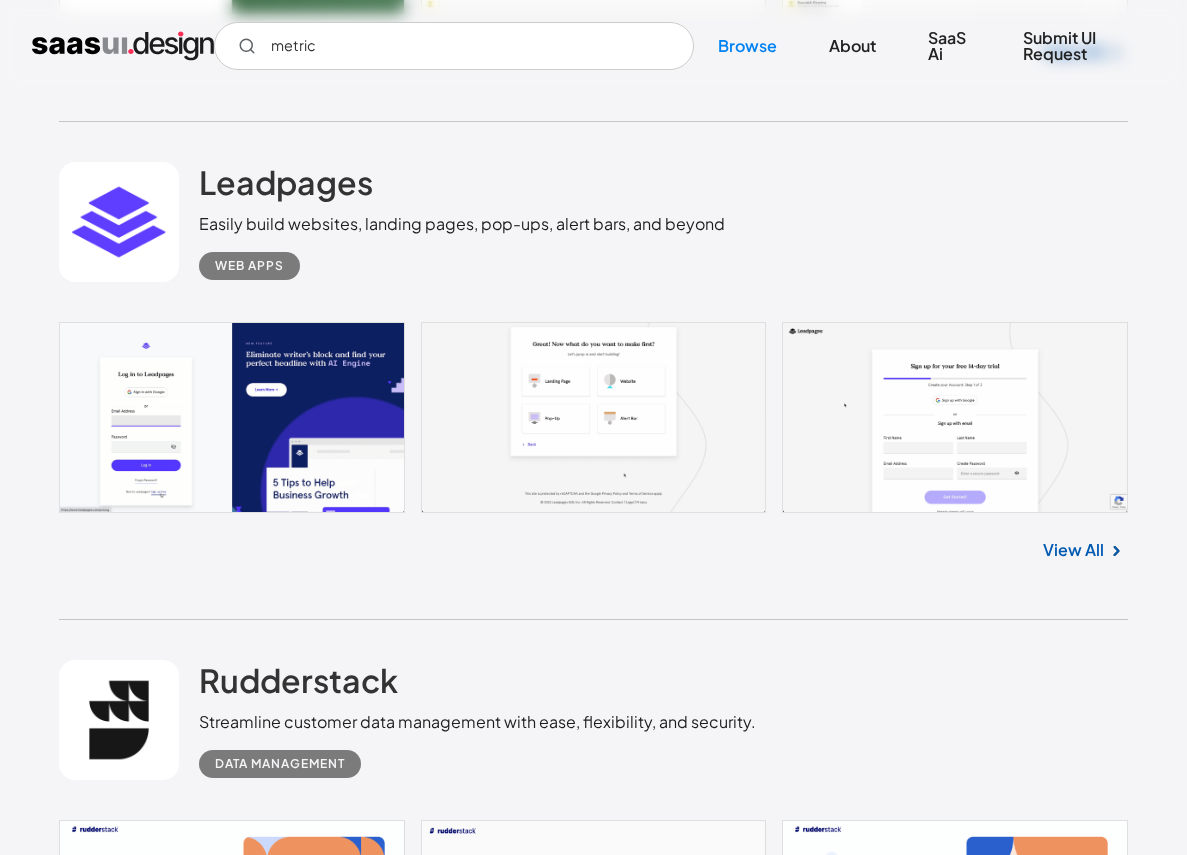 click on "Web Apps" at bounding box center (249, 266) 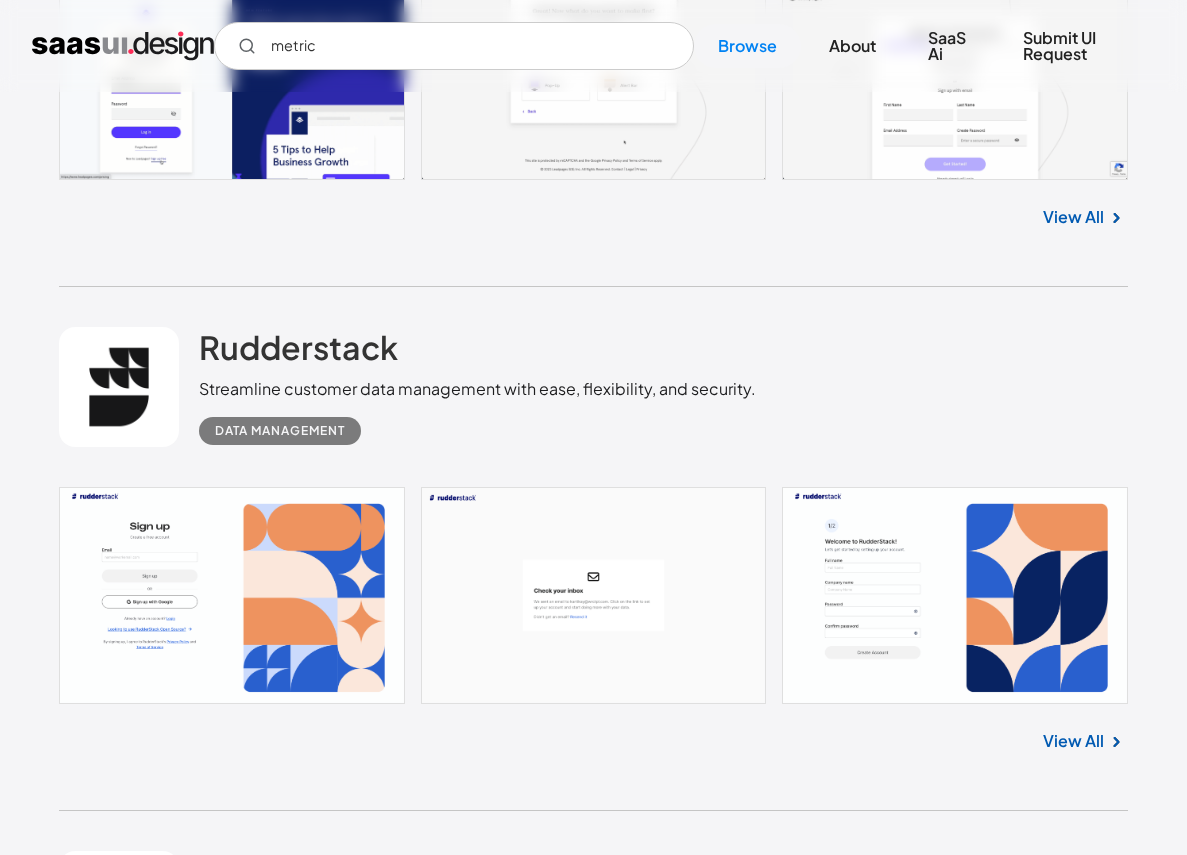 scroll, scrollTop: 1929, scrollLeft: 0, axis: vertical 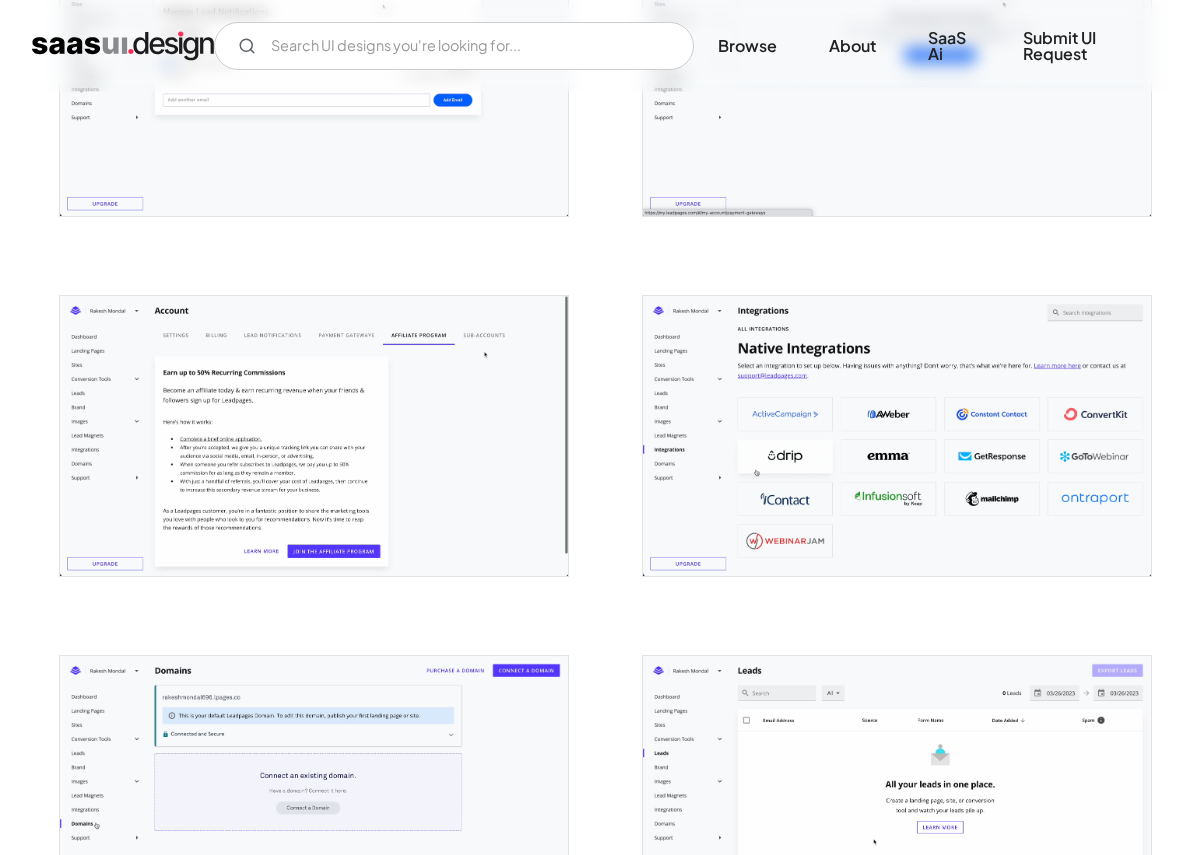 click at bounding box center [123, 46] 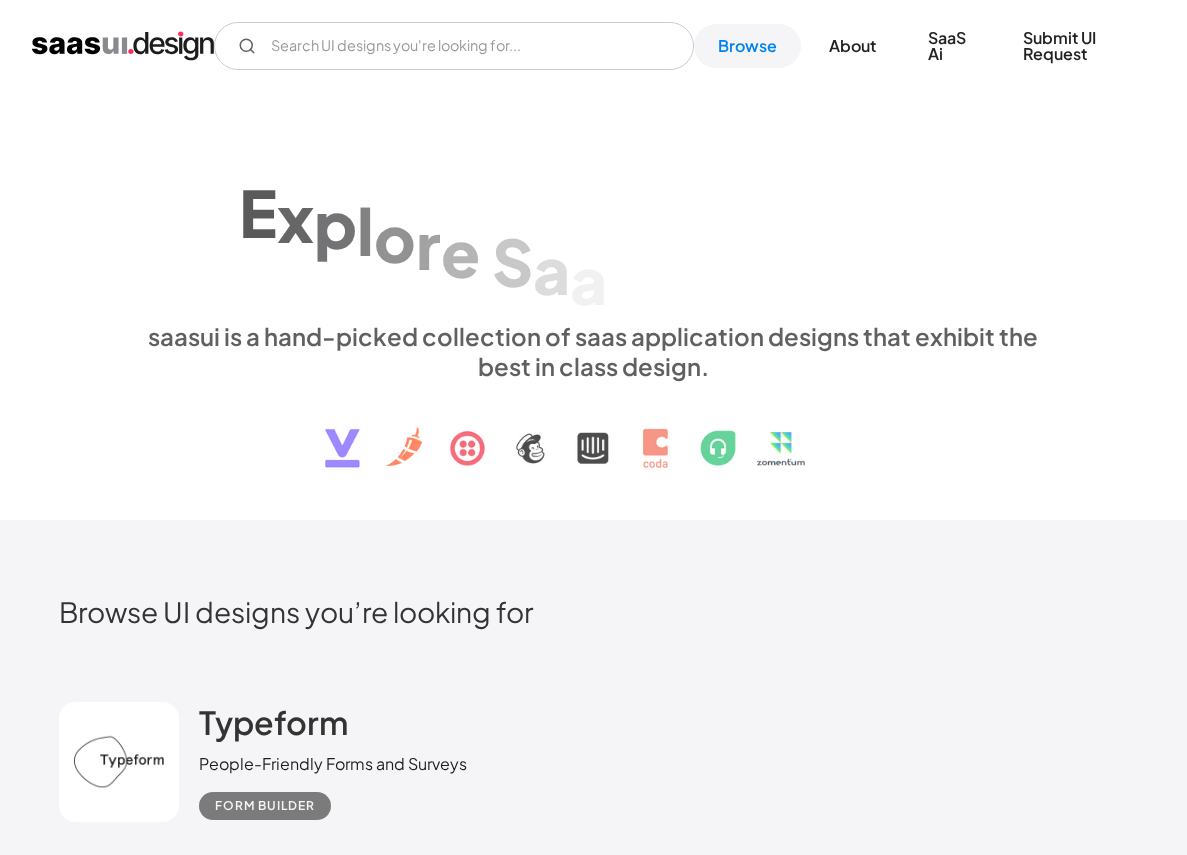 scroll, scrollTop: 0, scrollLeft: 0, axis: both 